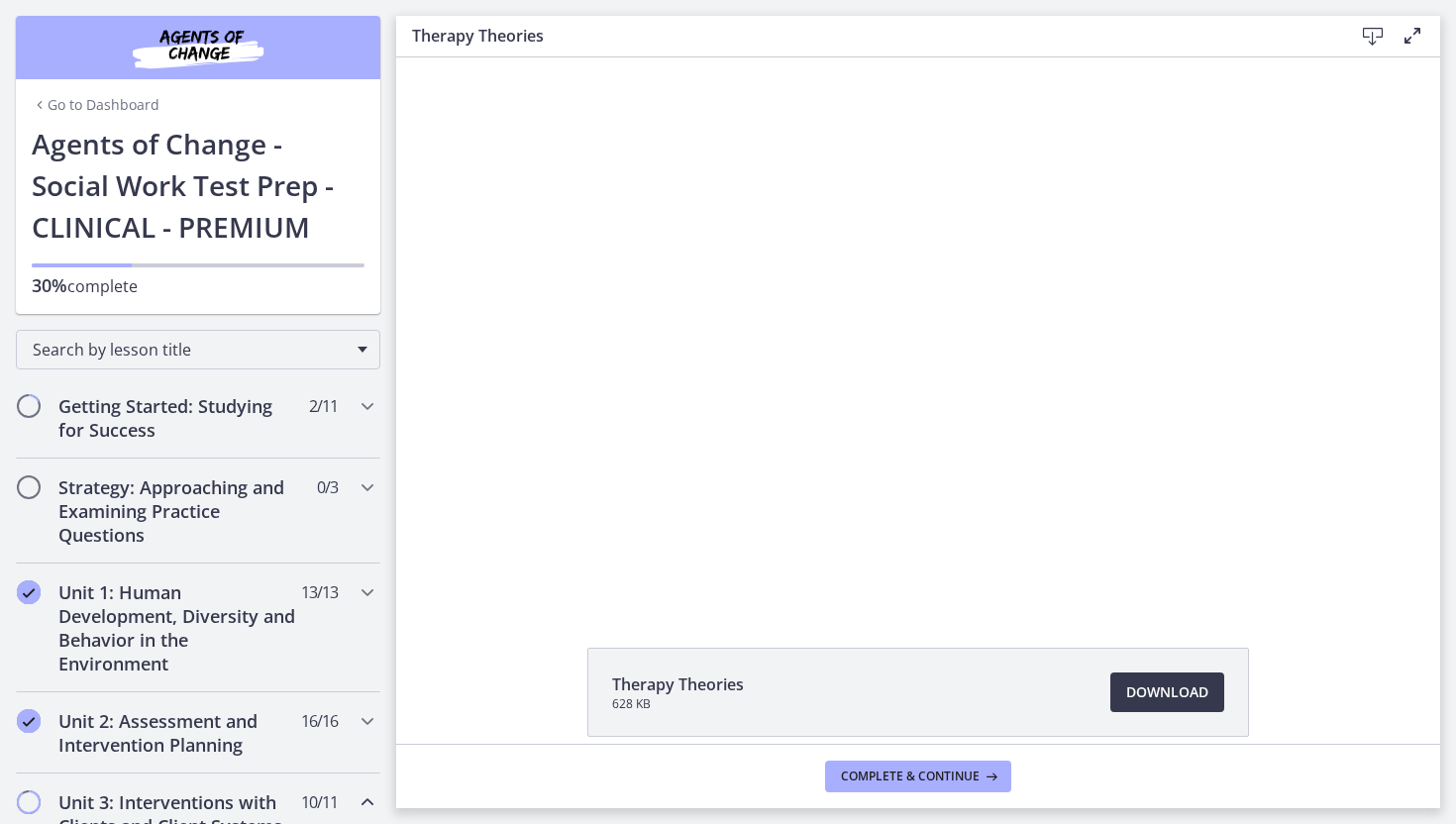 scroll, scrollTop: 0, scrollLeft: 0, axis: both 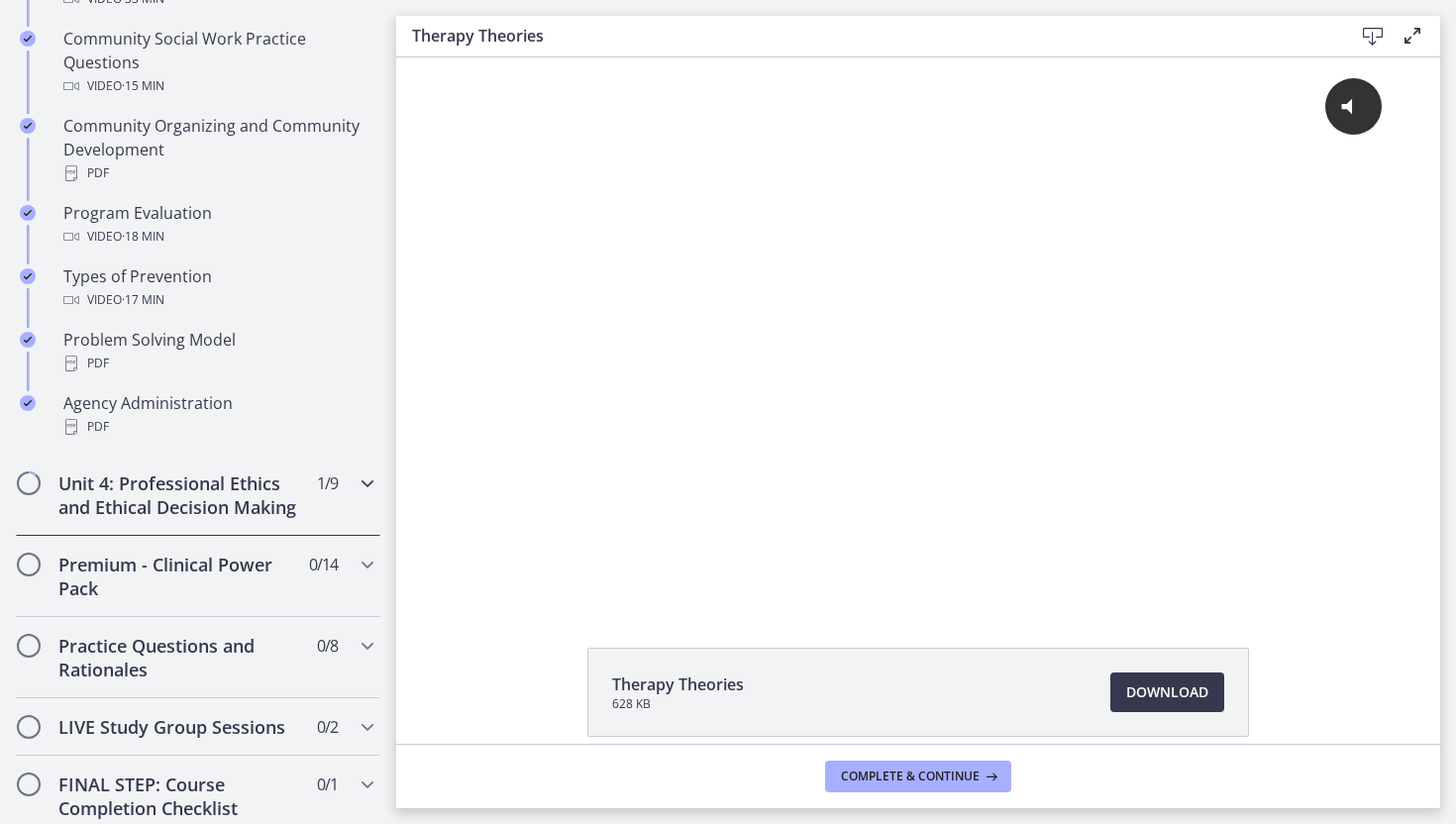 click at bounding box center [367, 483] 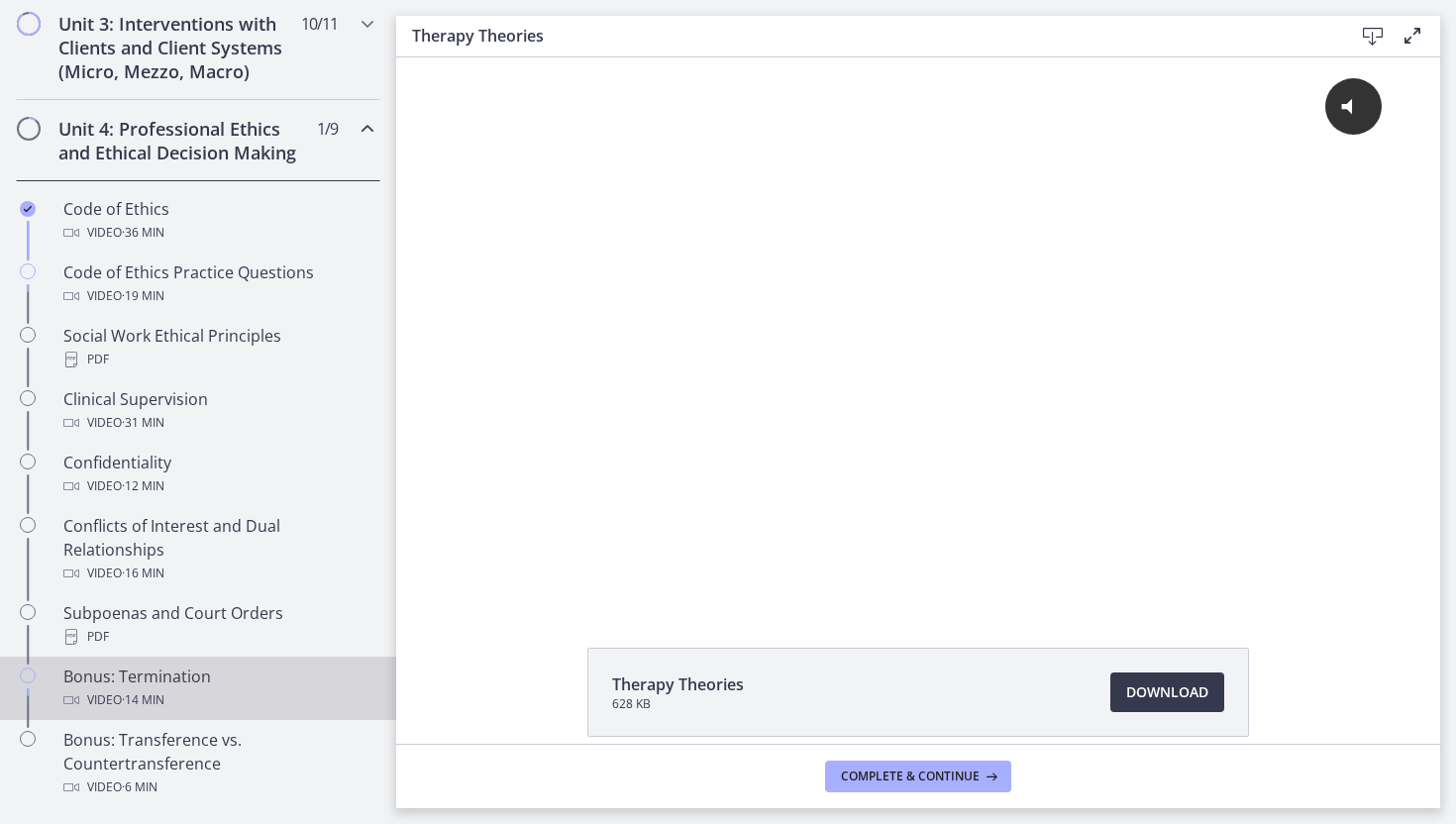 scroll, scrollTop: 776, scrollLeft: 0, axis: vertical 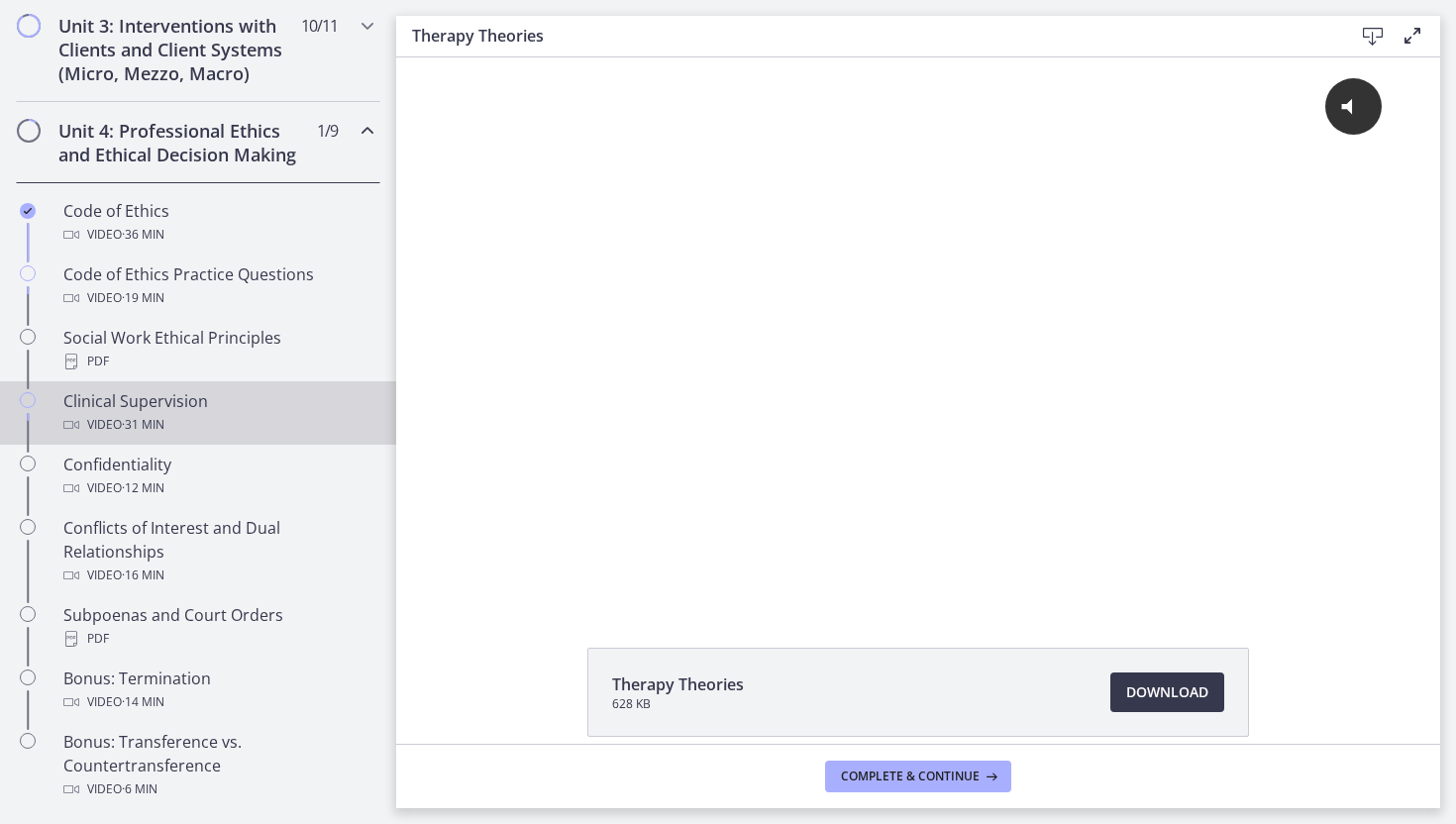 click on "Clinical Supervision
Video
·  31 min" at bounding box center (218, 413) 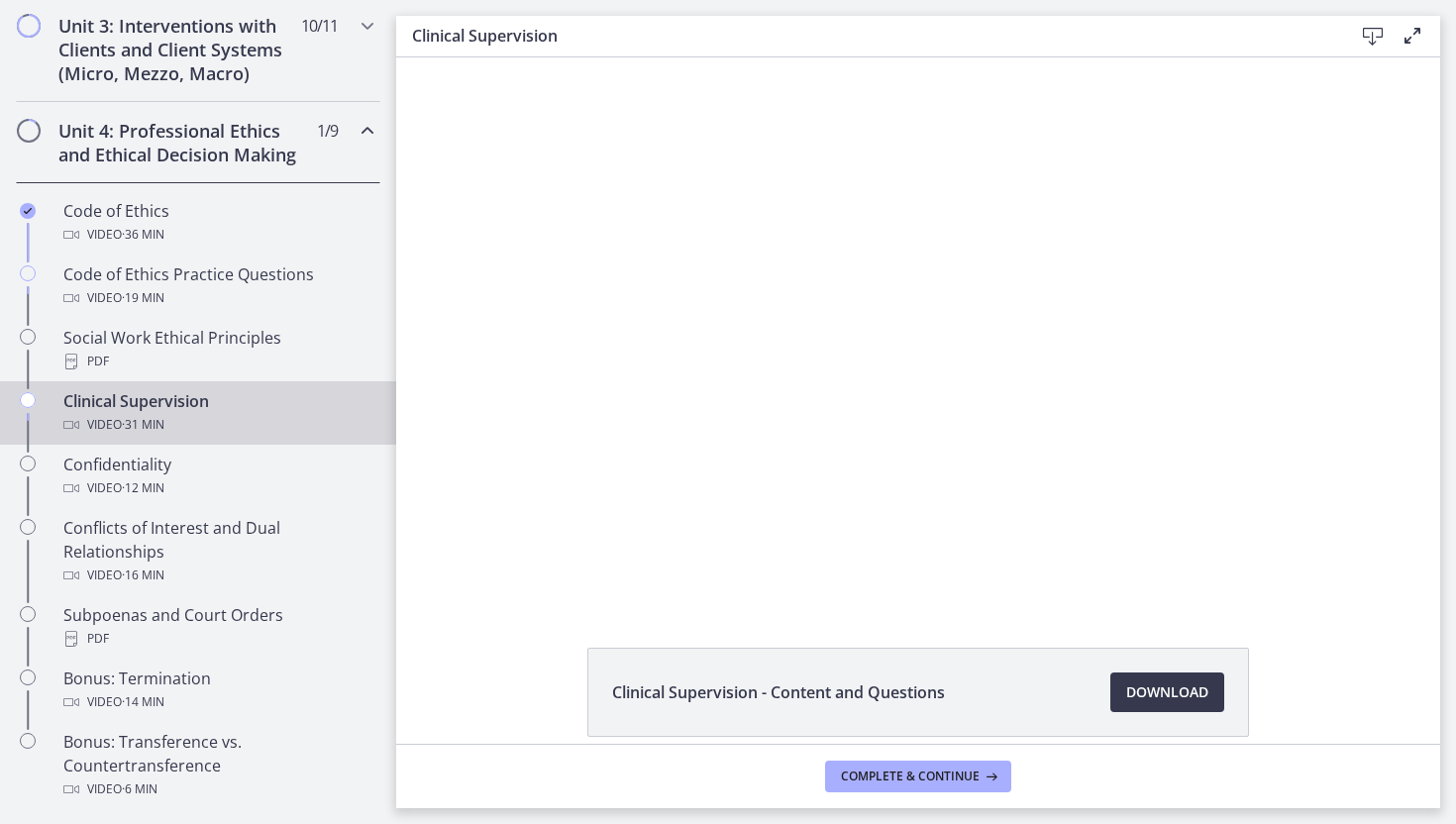 scroll, scrollTop: 0, scrollLeft: 0, axis: both 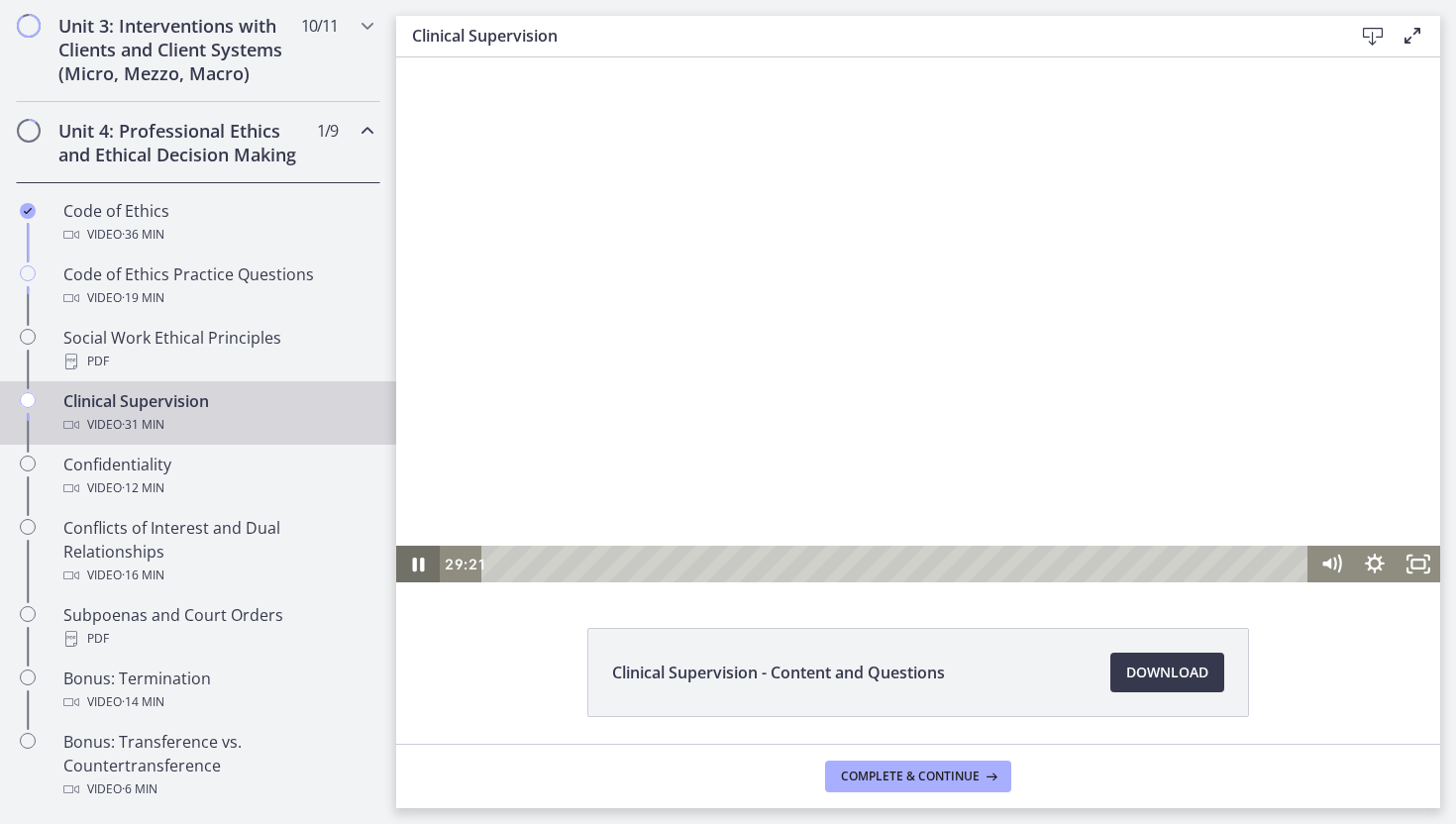 click 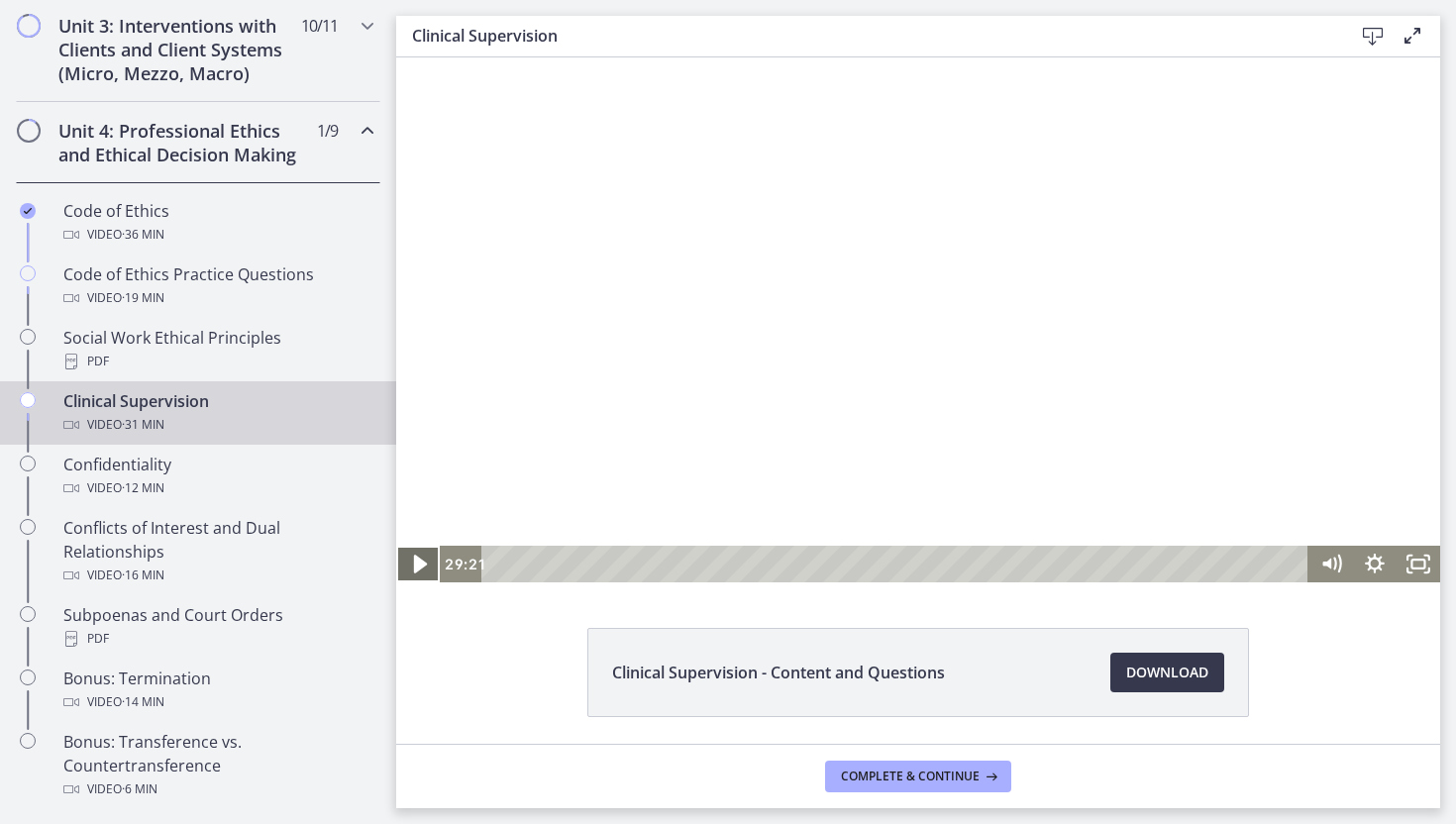 click 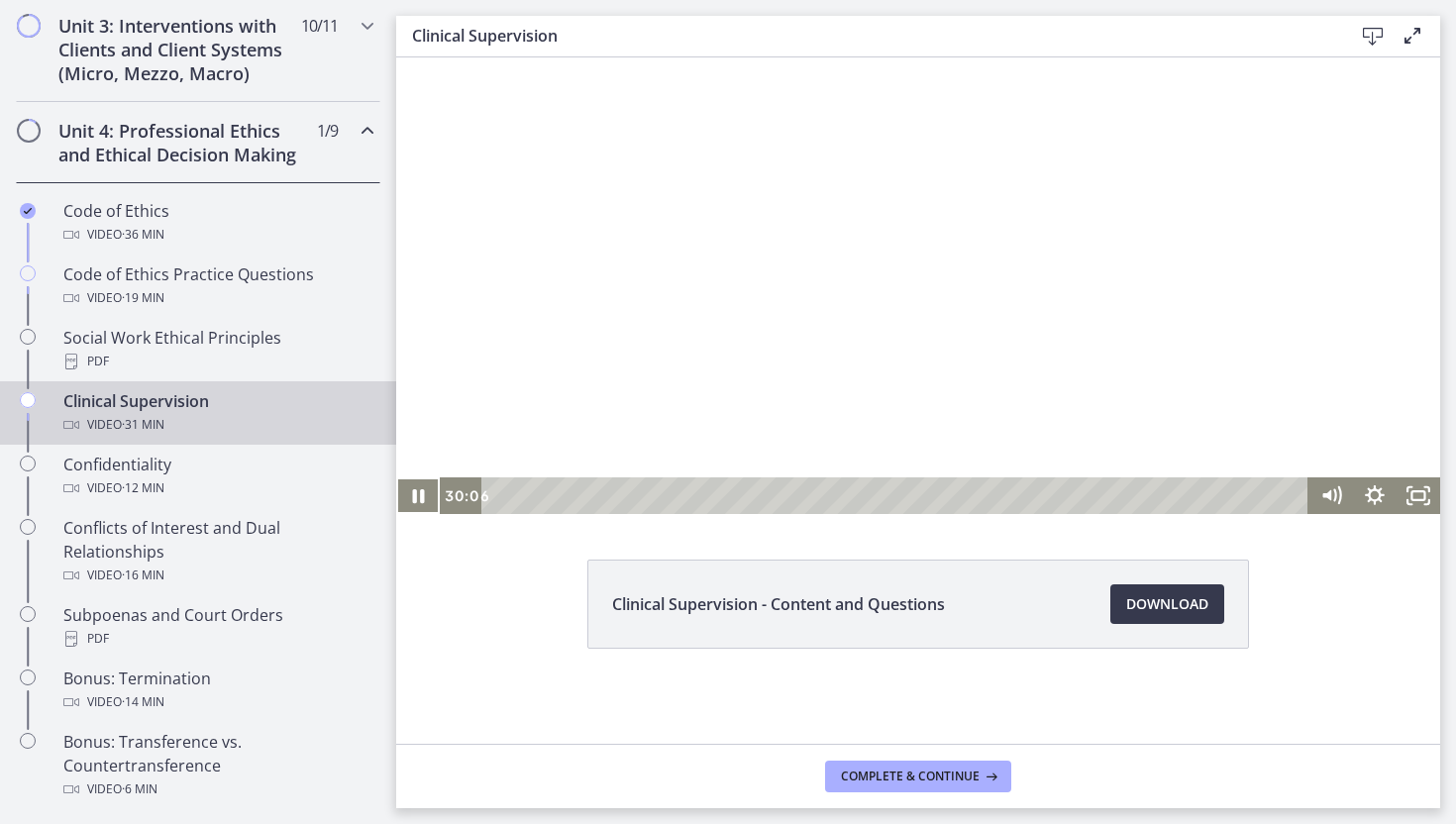 scroll, scrollTop: 0, scrollLeft: 0, axis: both 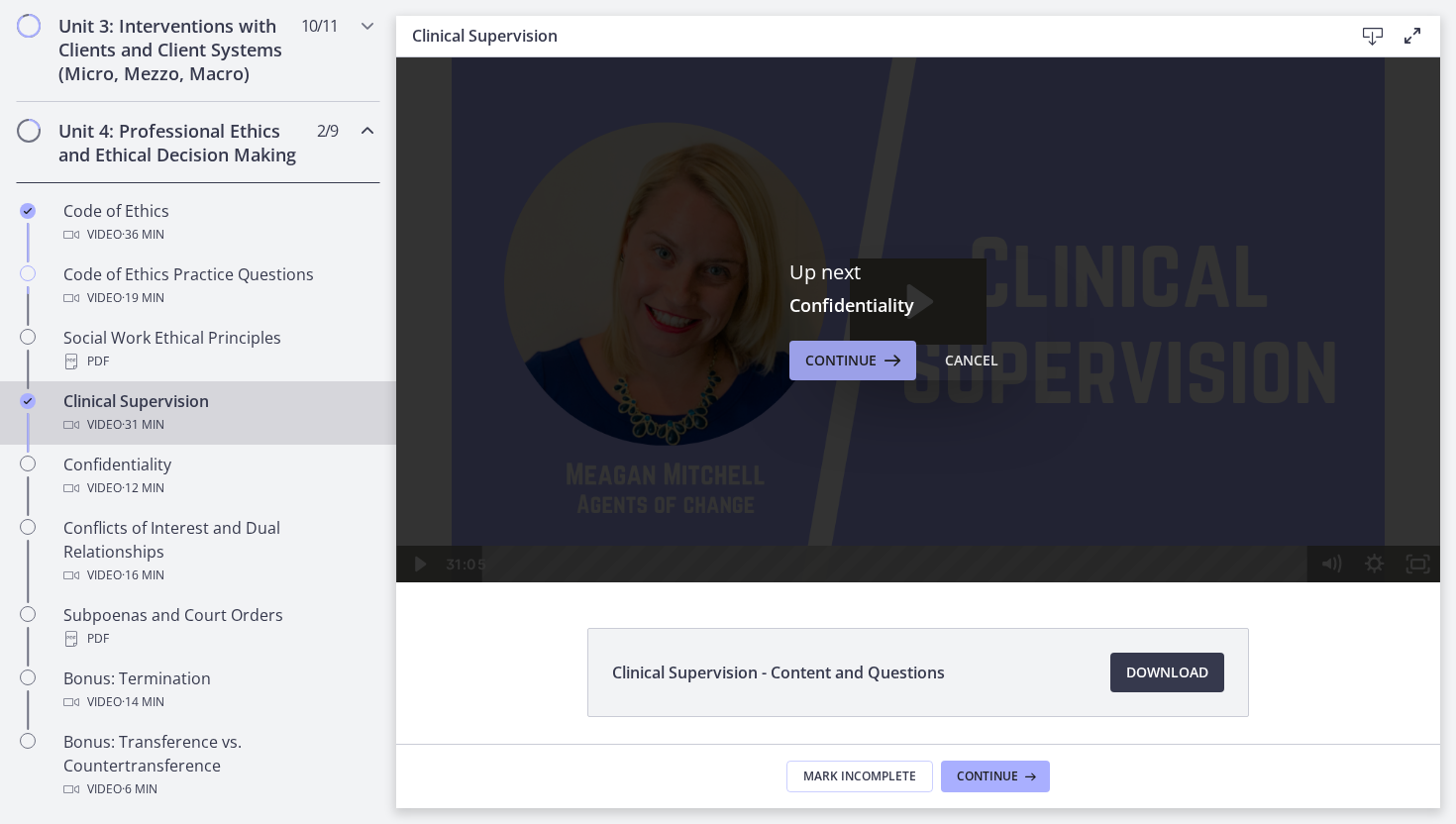 click on "Continue" at bounding box center (841, 360) 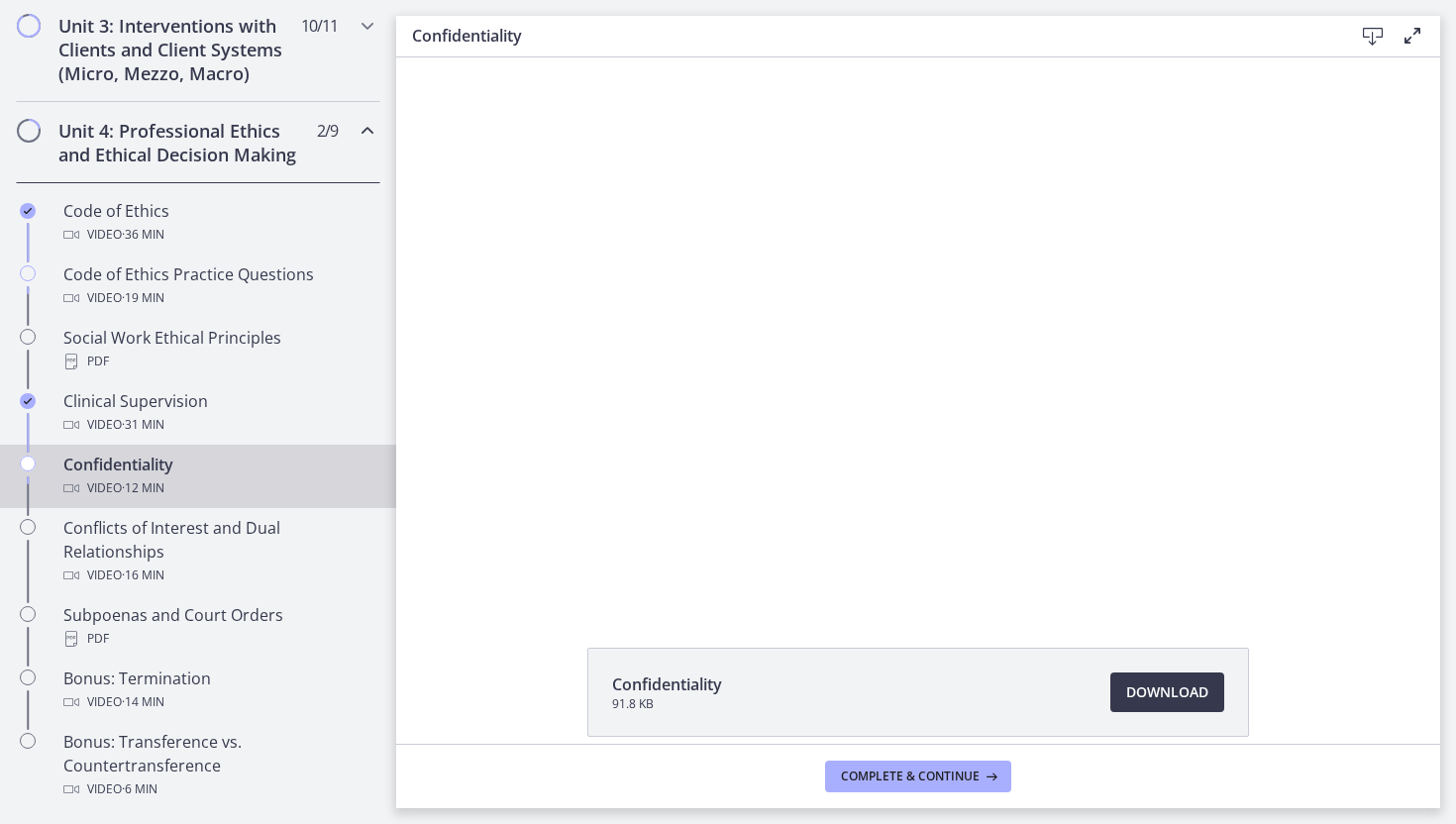 scroll, scrollTop: 0, scrollLeft: 0, axis: both 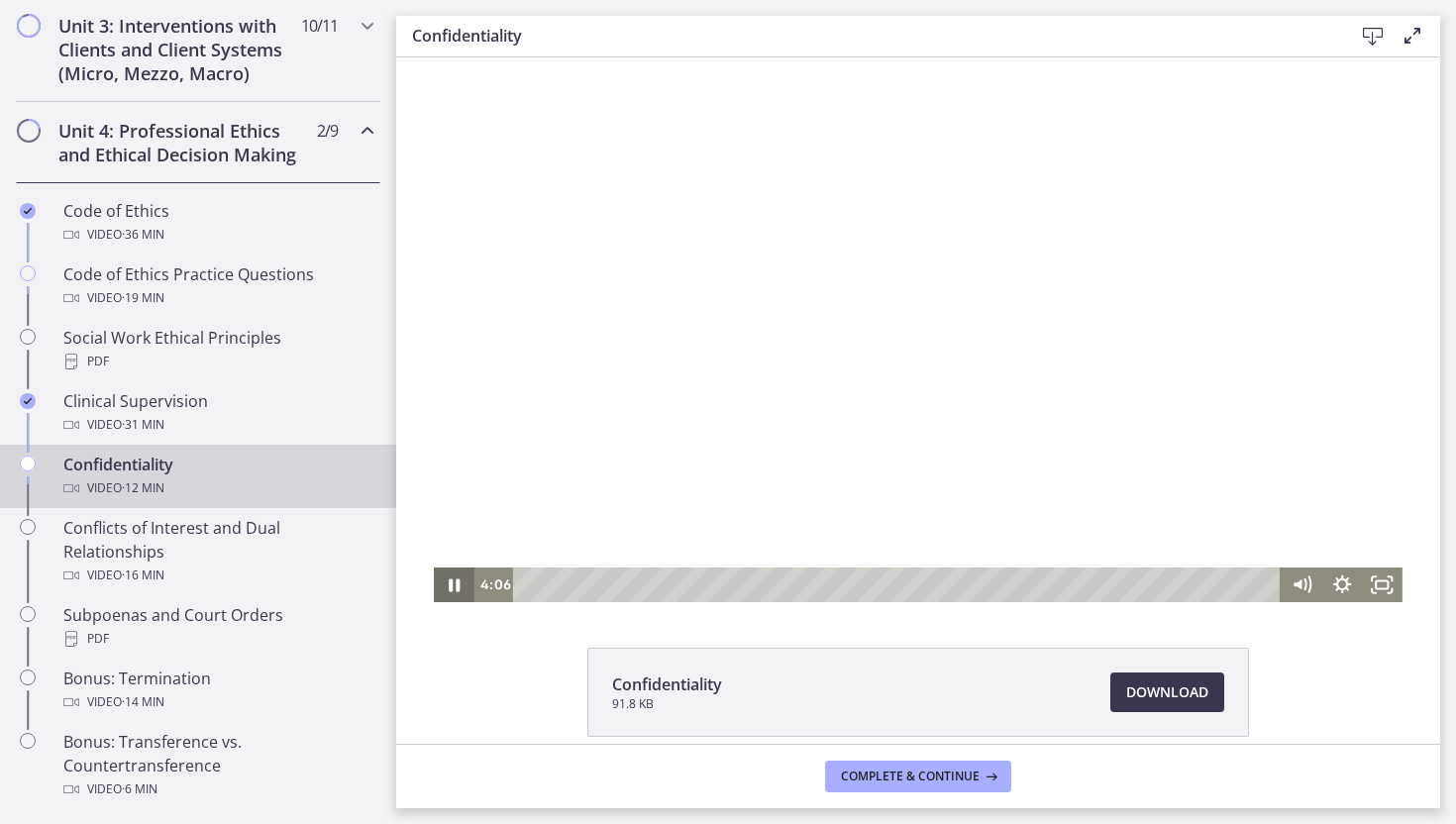 click 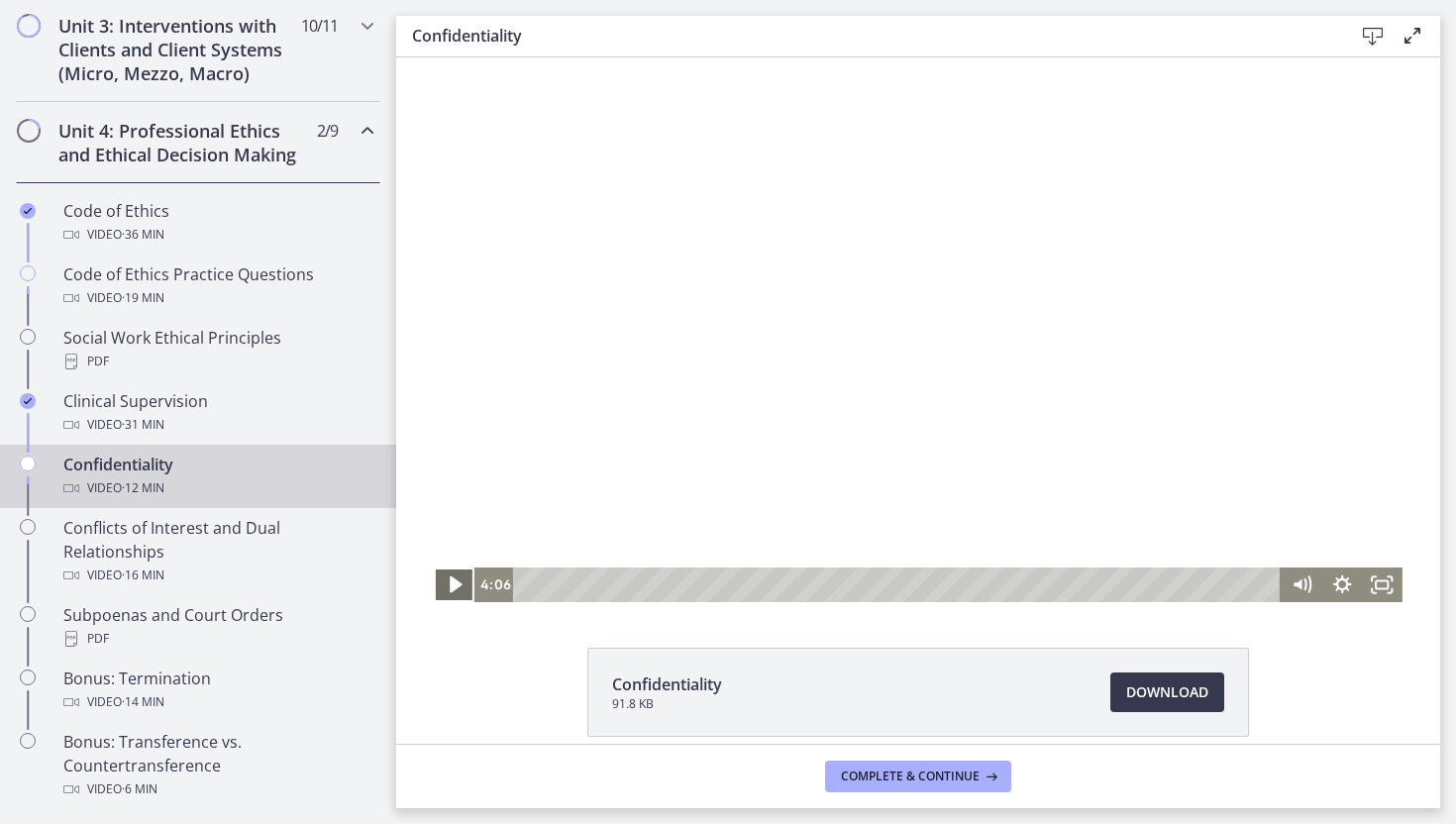 click 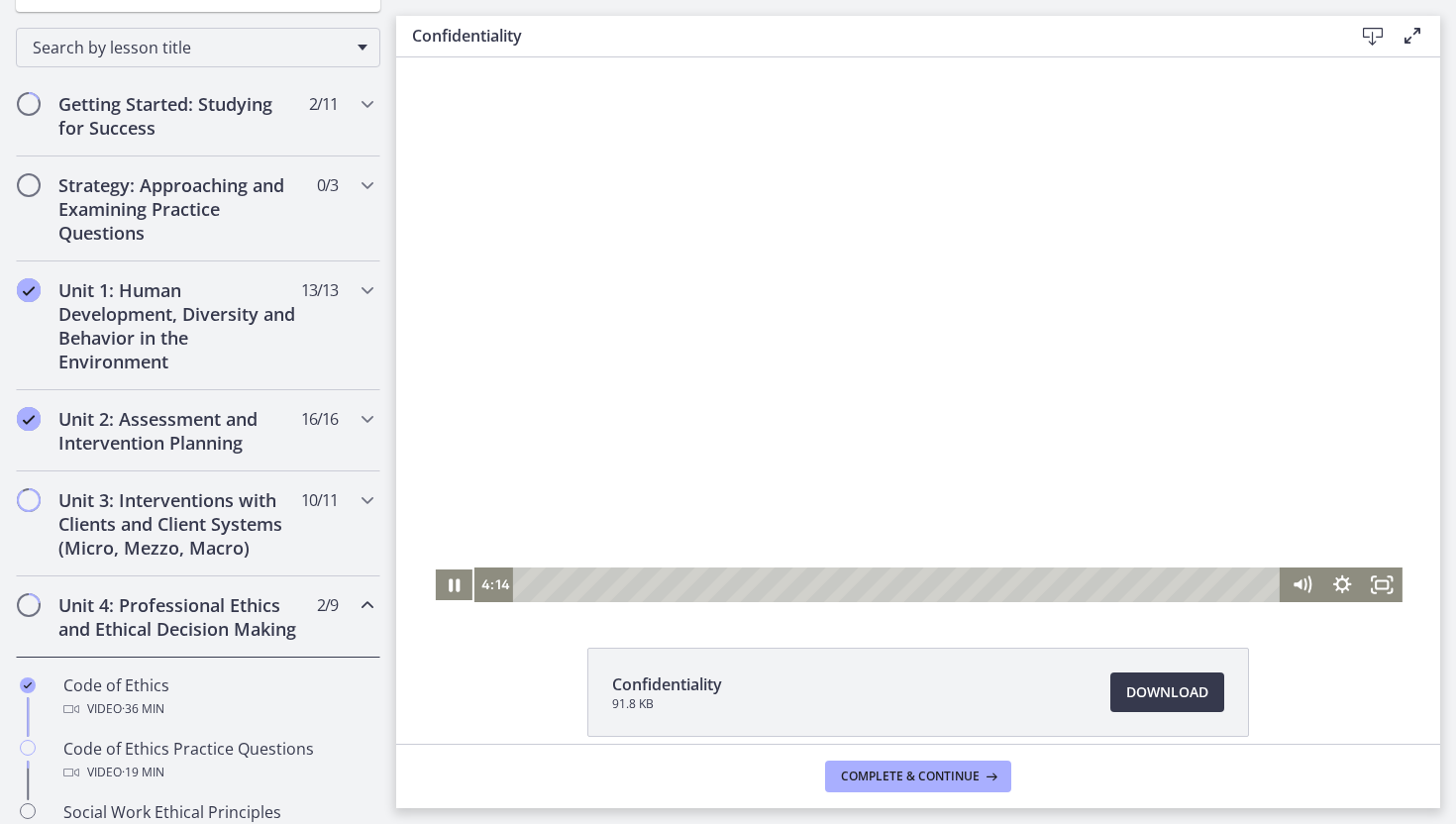 scroll, scrollTop: 206, scrollLeft: 0, axis: vertical 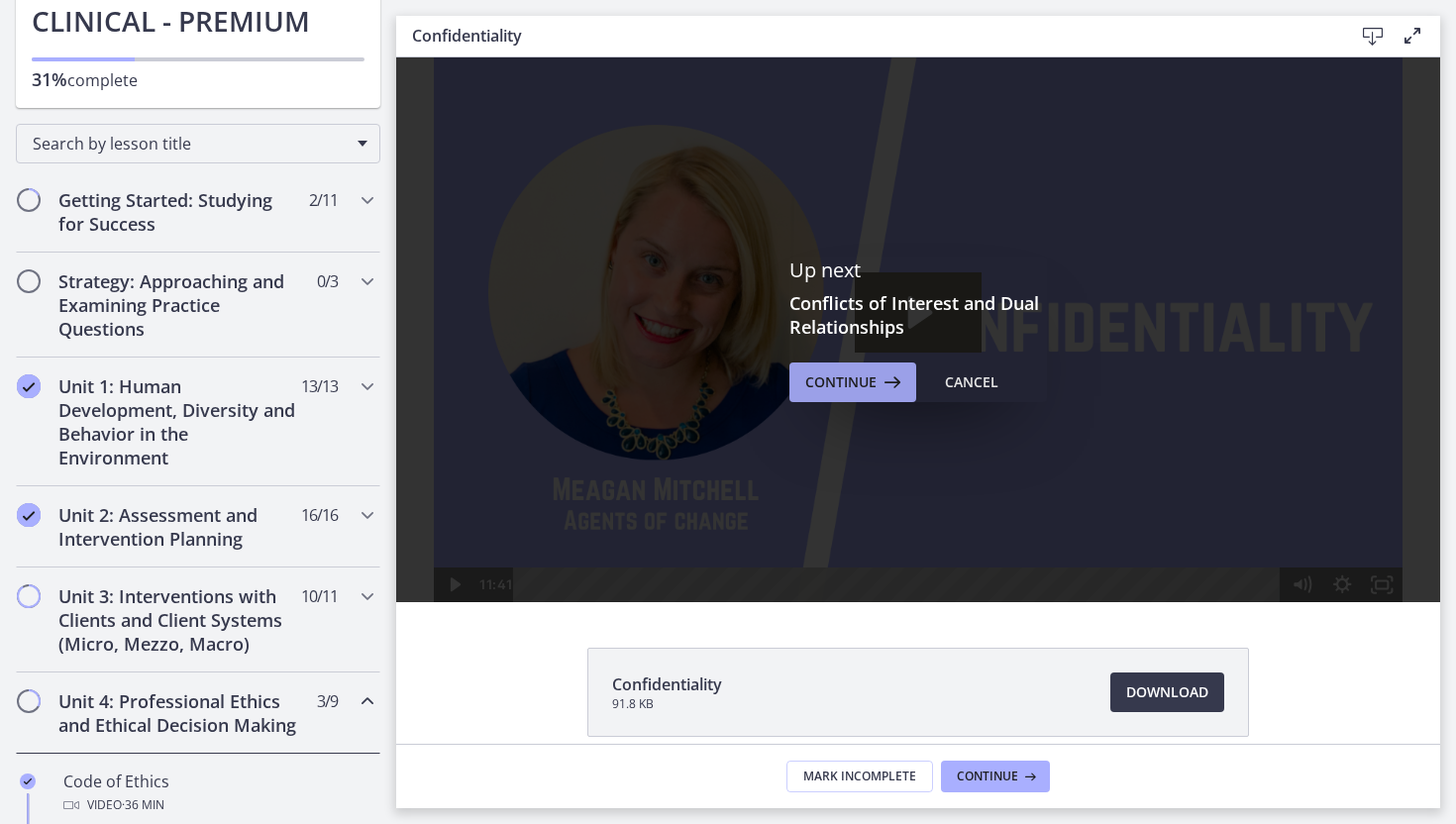 click on "Continue" at bounding box center [853, 382] 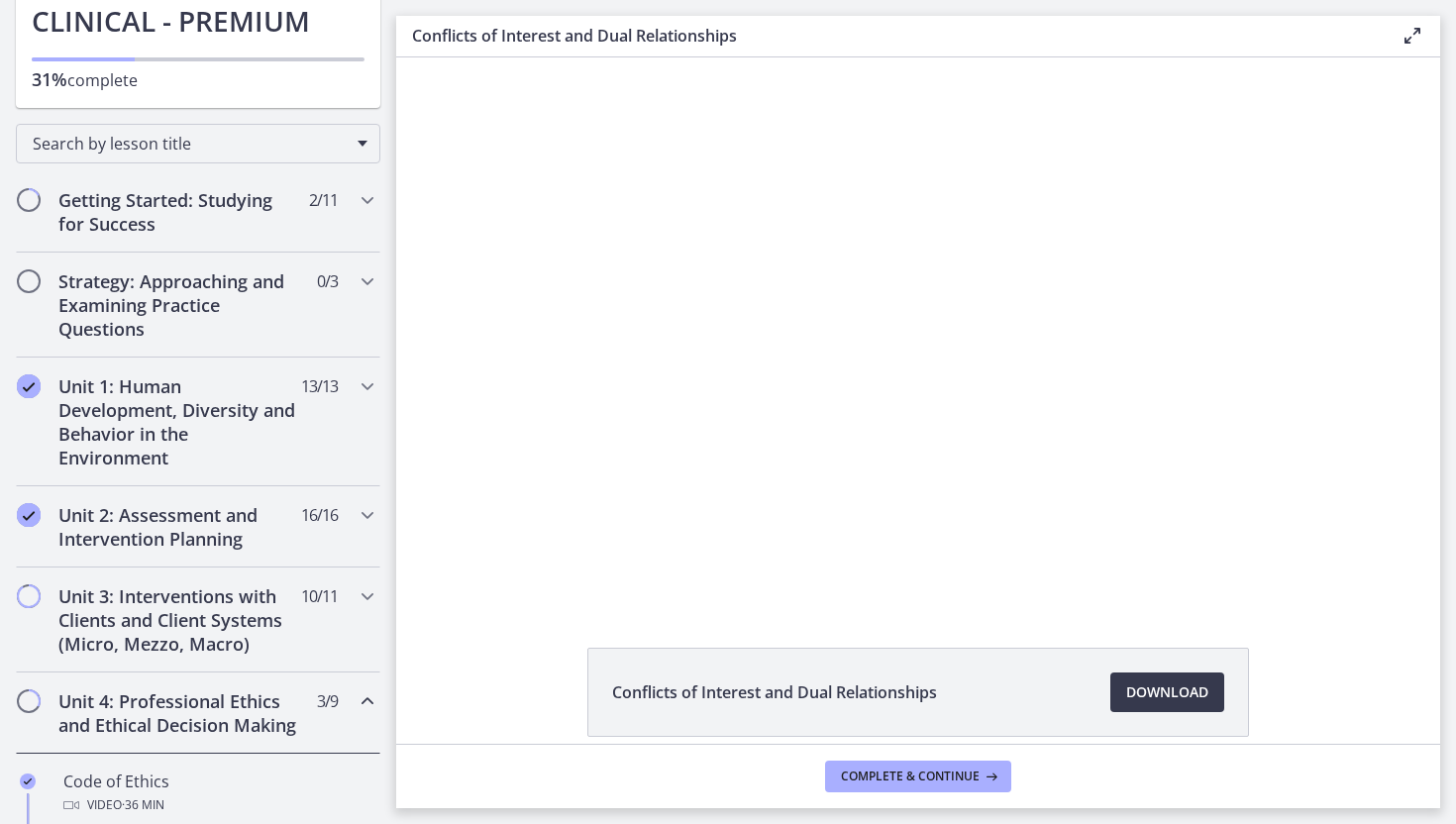 scroll, scrollTop: 0, scrollLeft: 0, axis: both 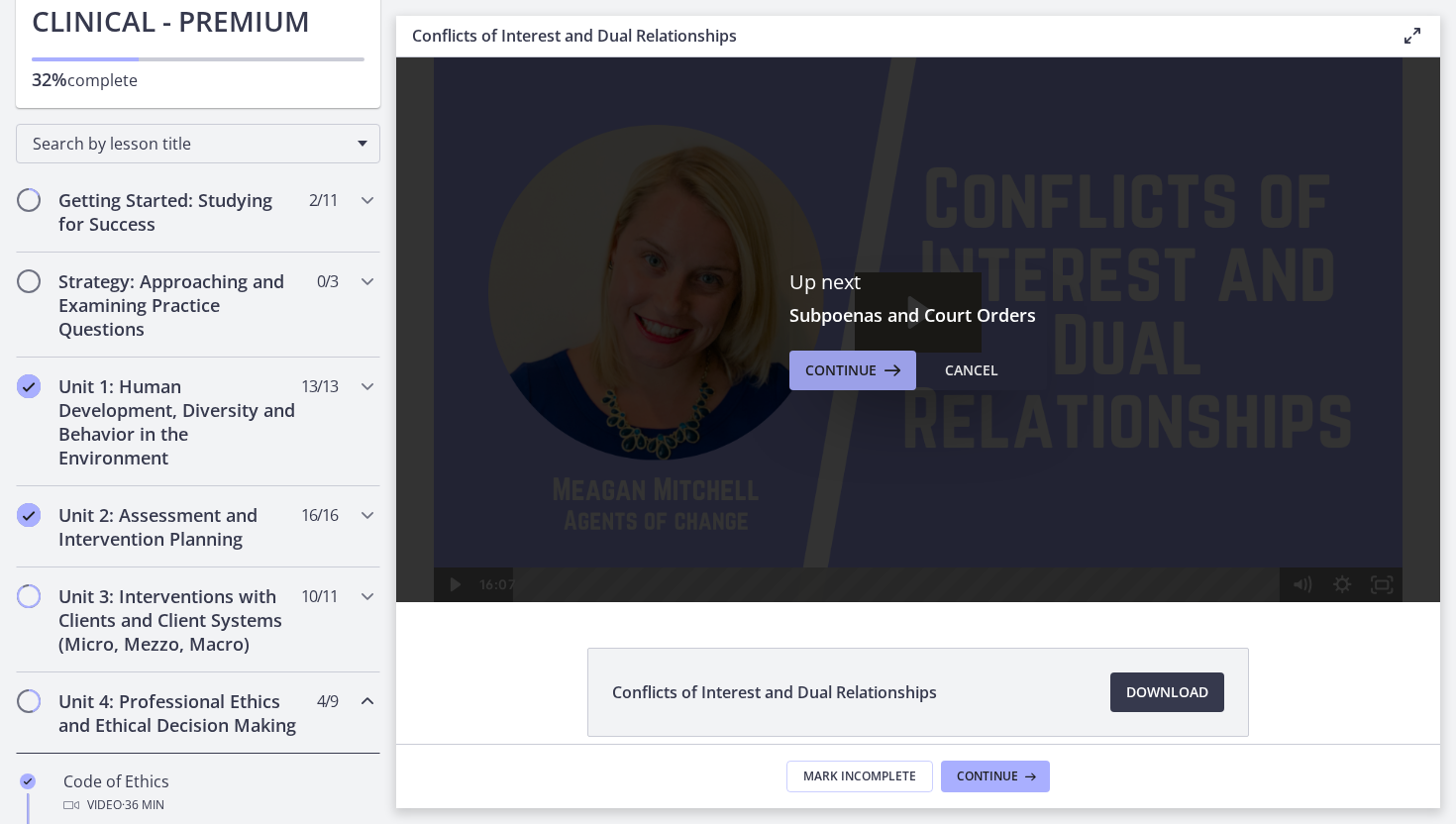 click at bounding box center (890, 370) 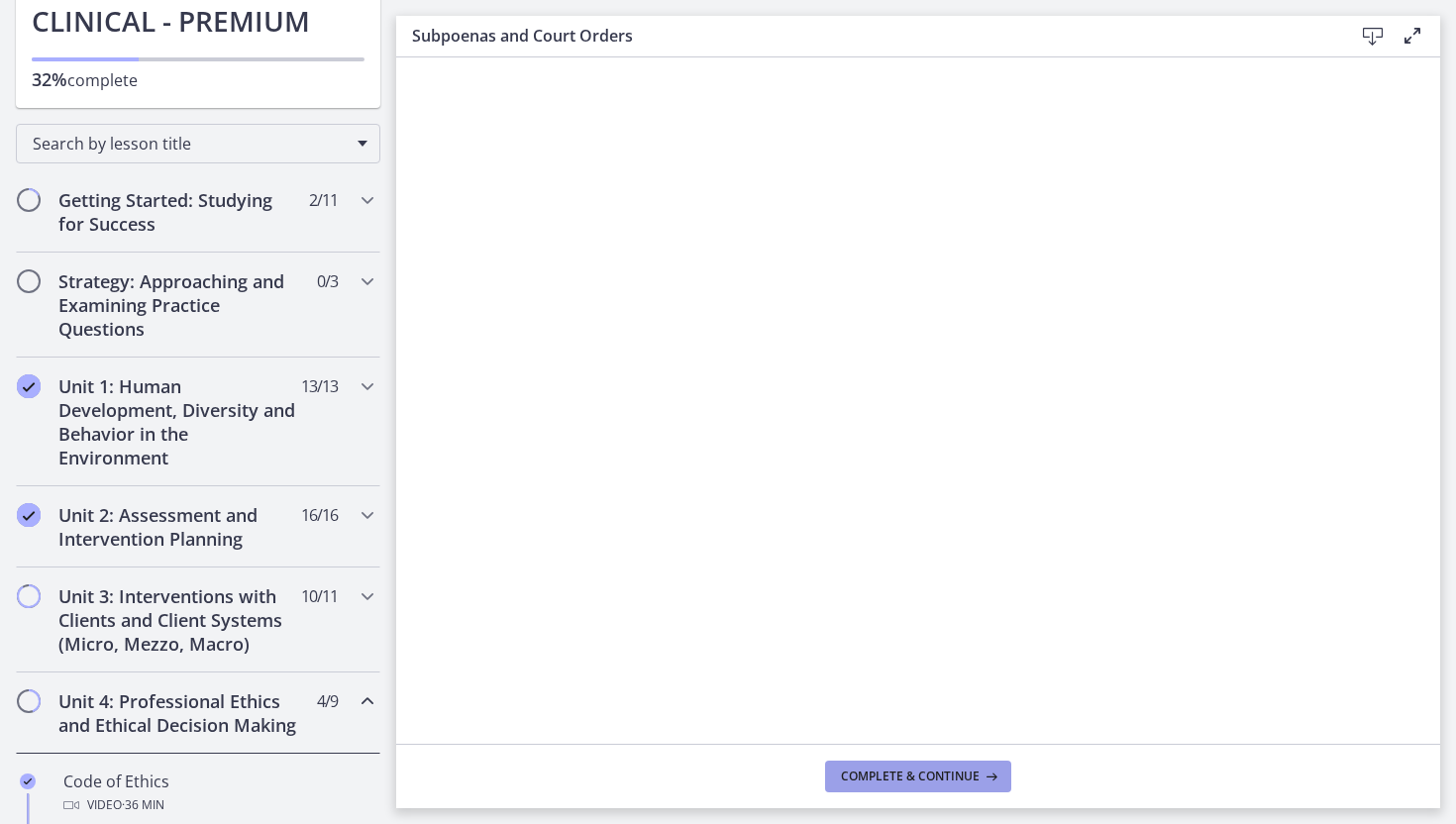 click on "Complete & continue" at bounding box center (910, 776) 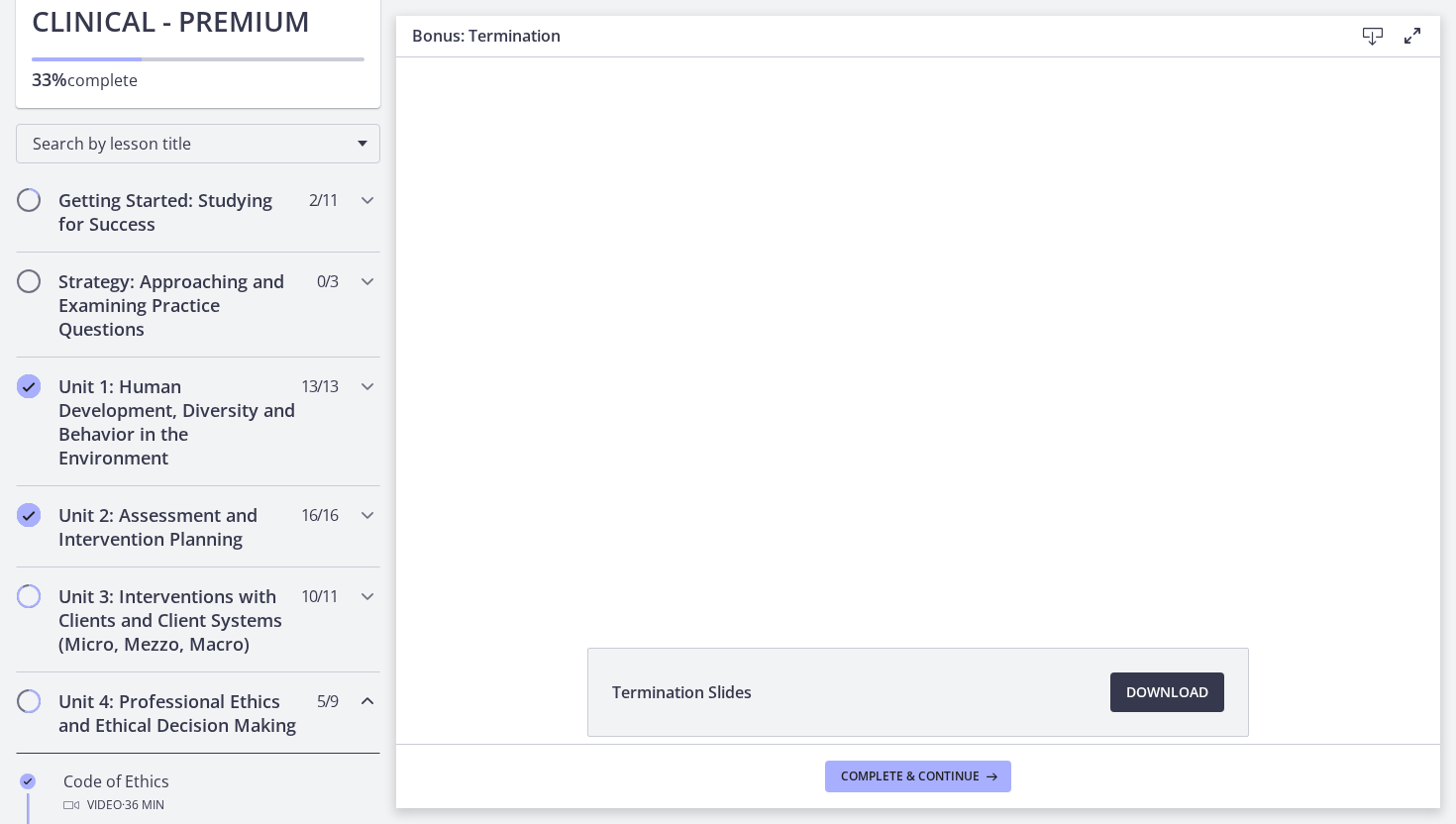 scroll, scrollTop: 0, scrollLeft: 0, axis: both 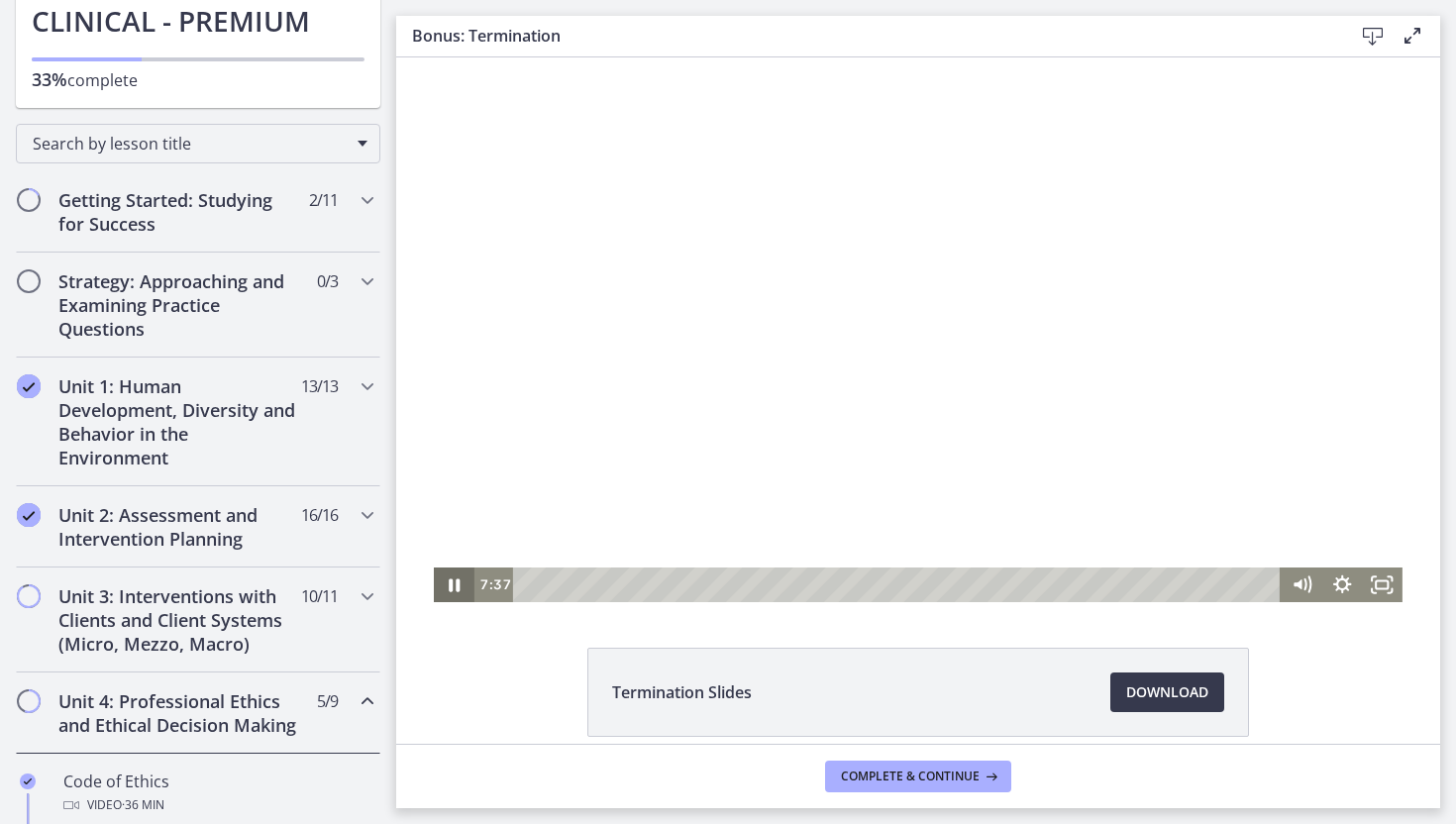 click 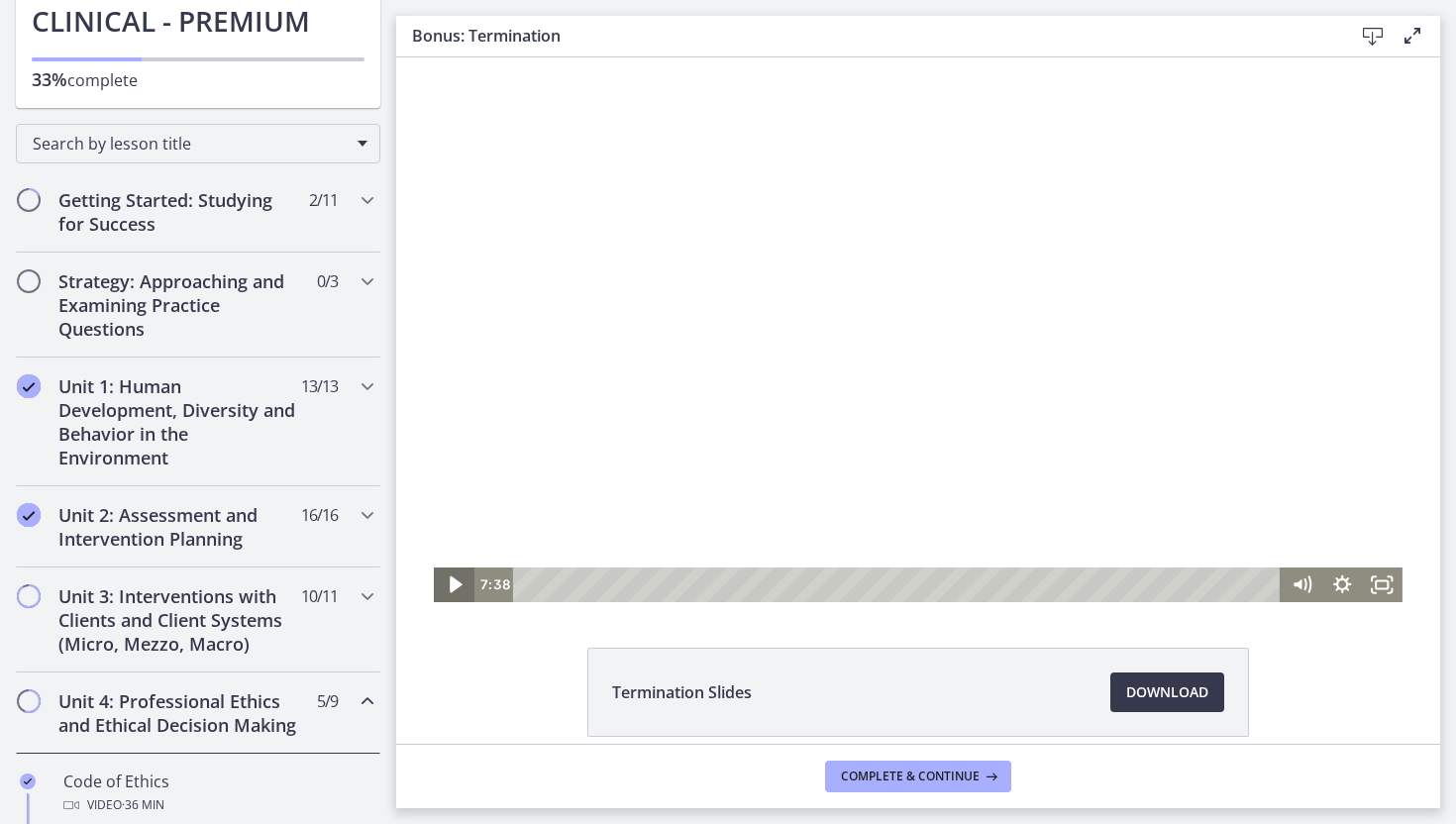 click 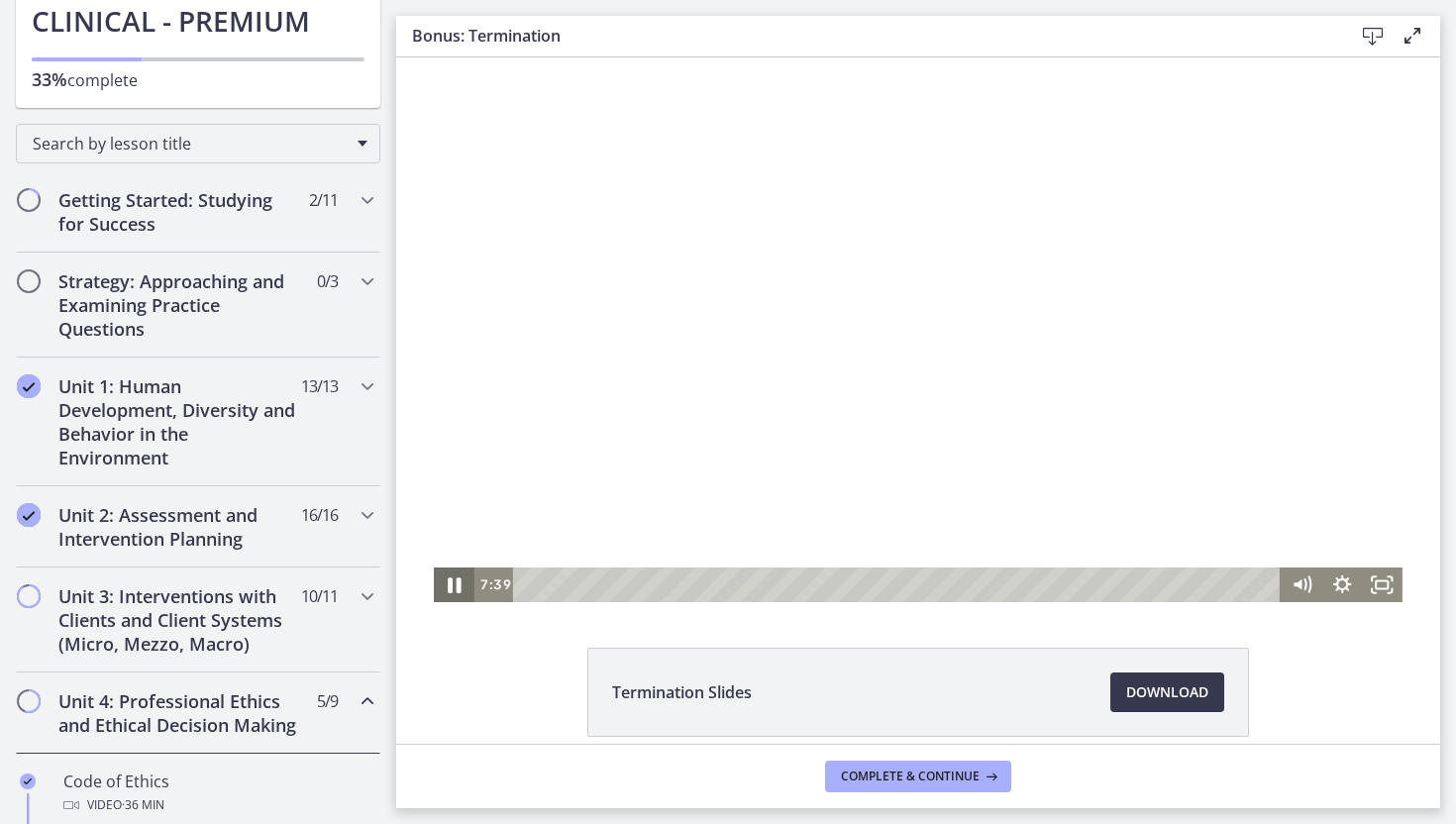 click 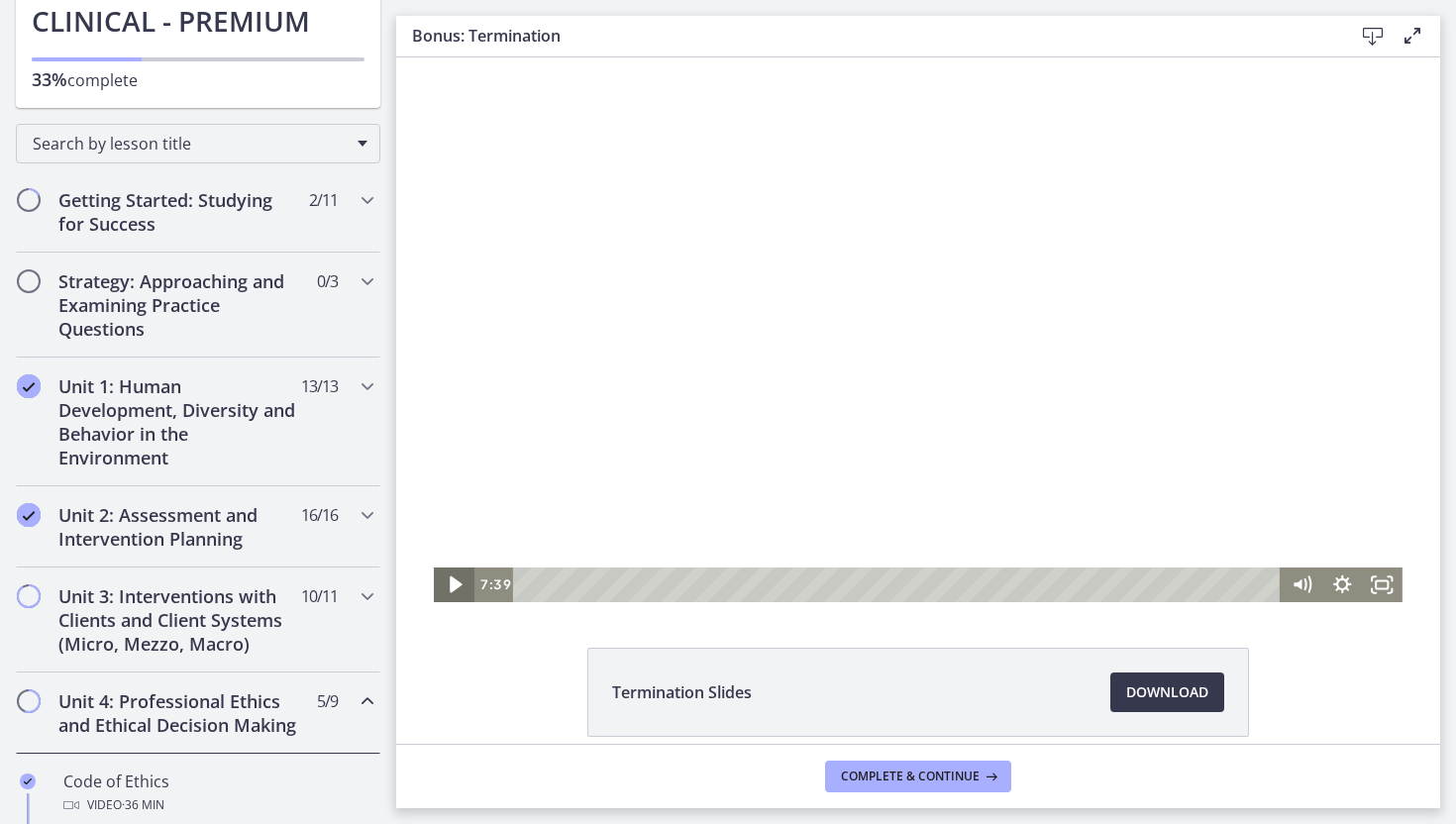 click 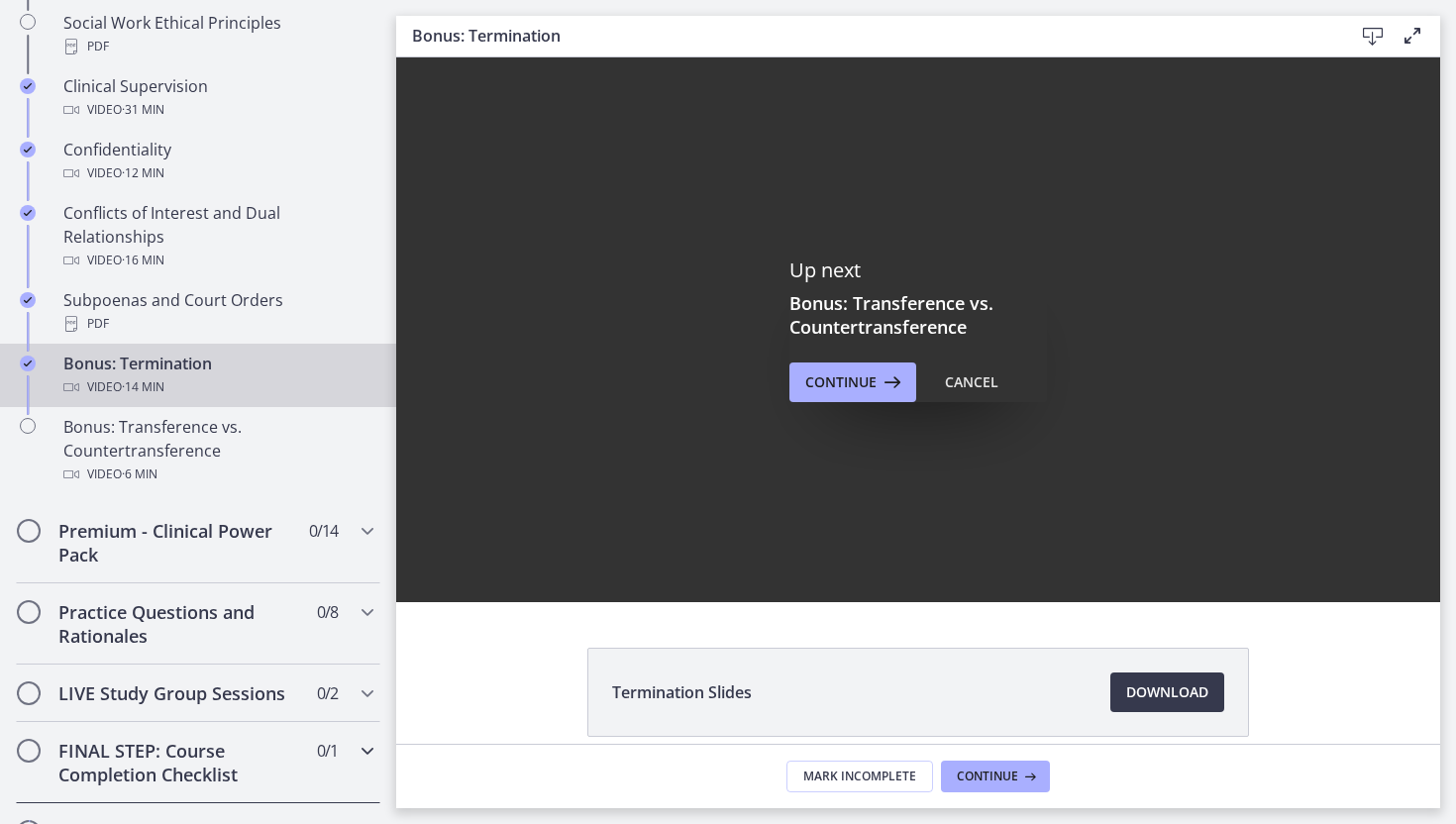 scroll, scrollTop: 1087, scrollLeft: 0, axis: vertical 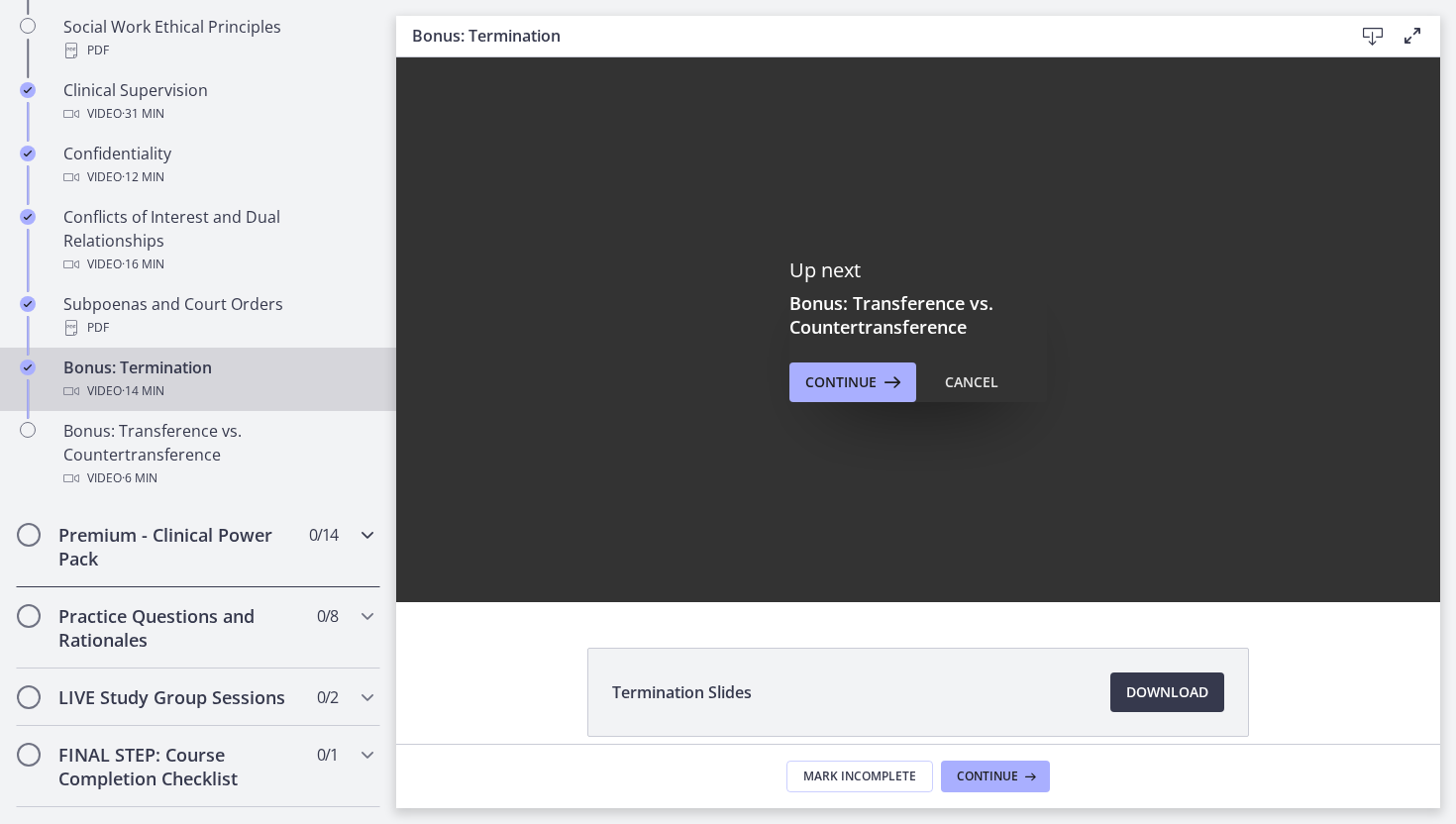 click at bounding box center [367, 535] 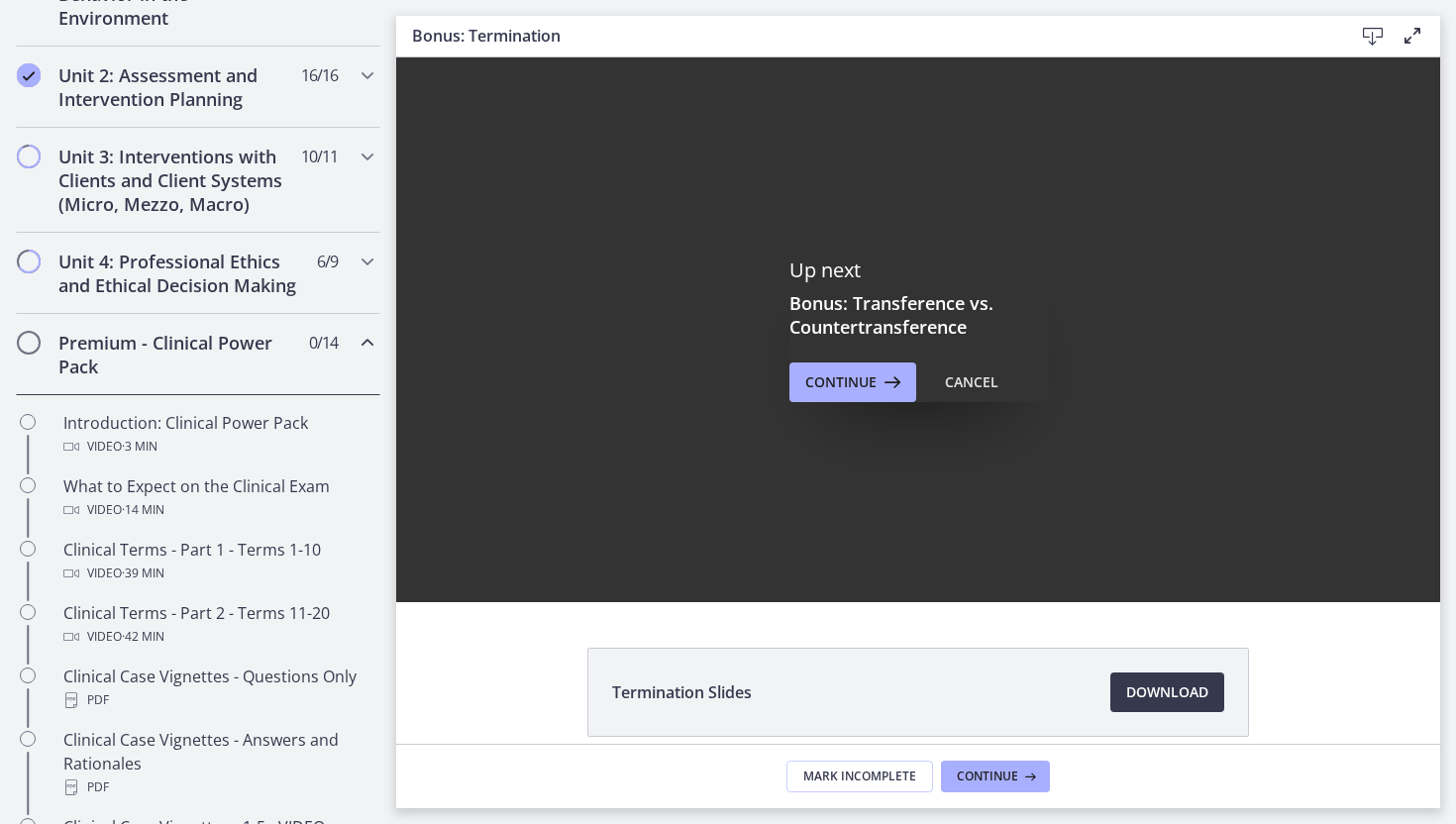 scroll, scrollTop: 590, scrollLeft: 0, axis: vertical 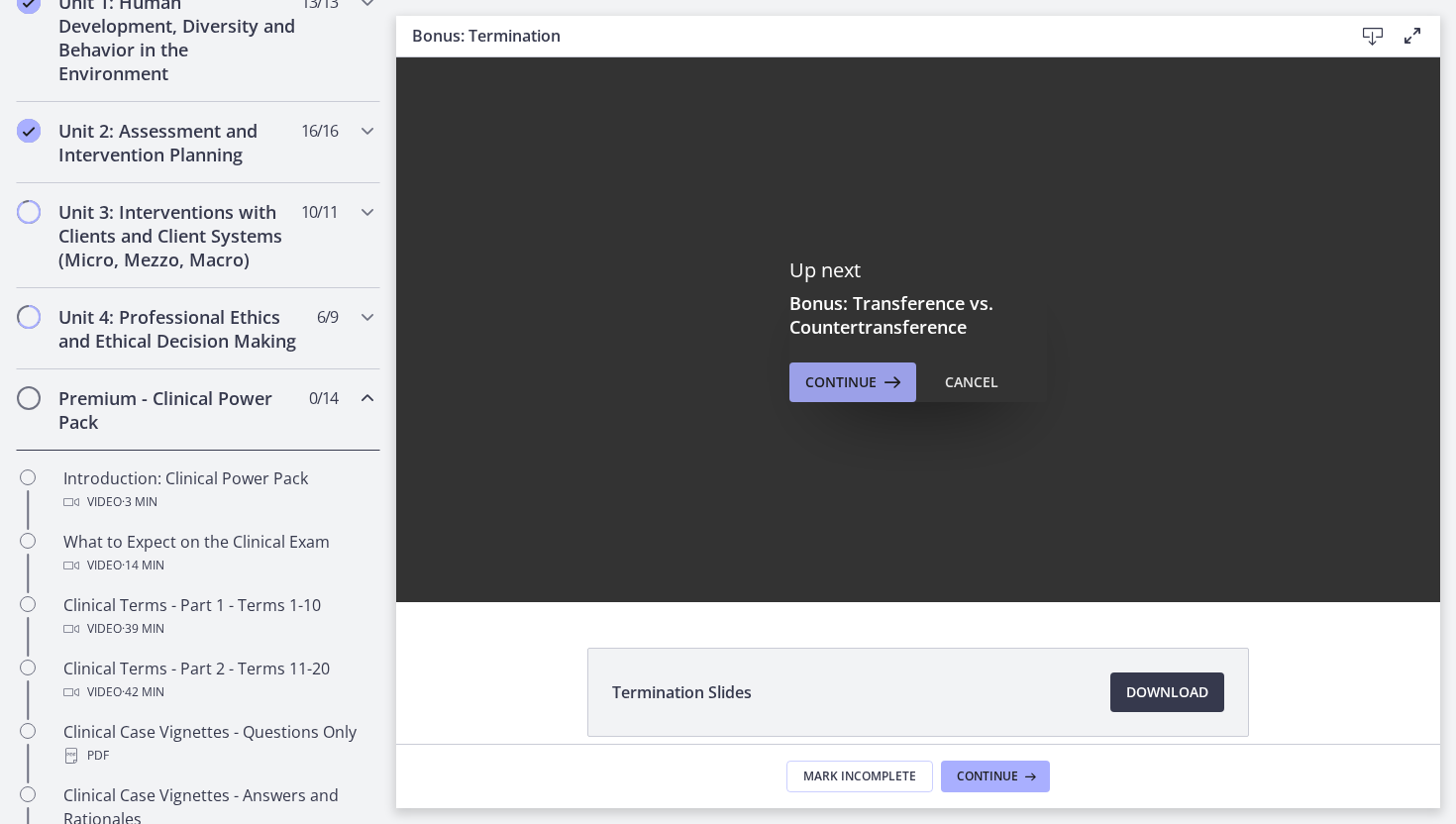 click on "Continue" at bounding box center [853, 382] 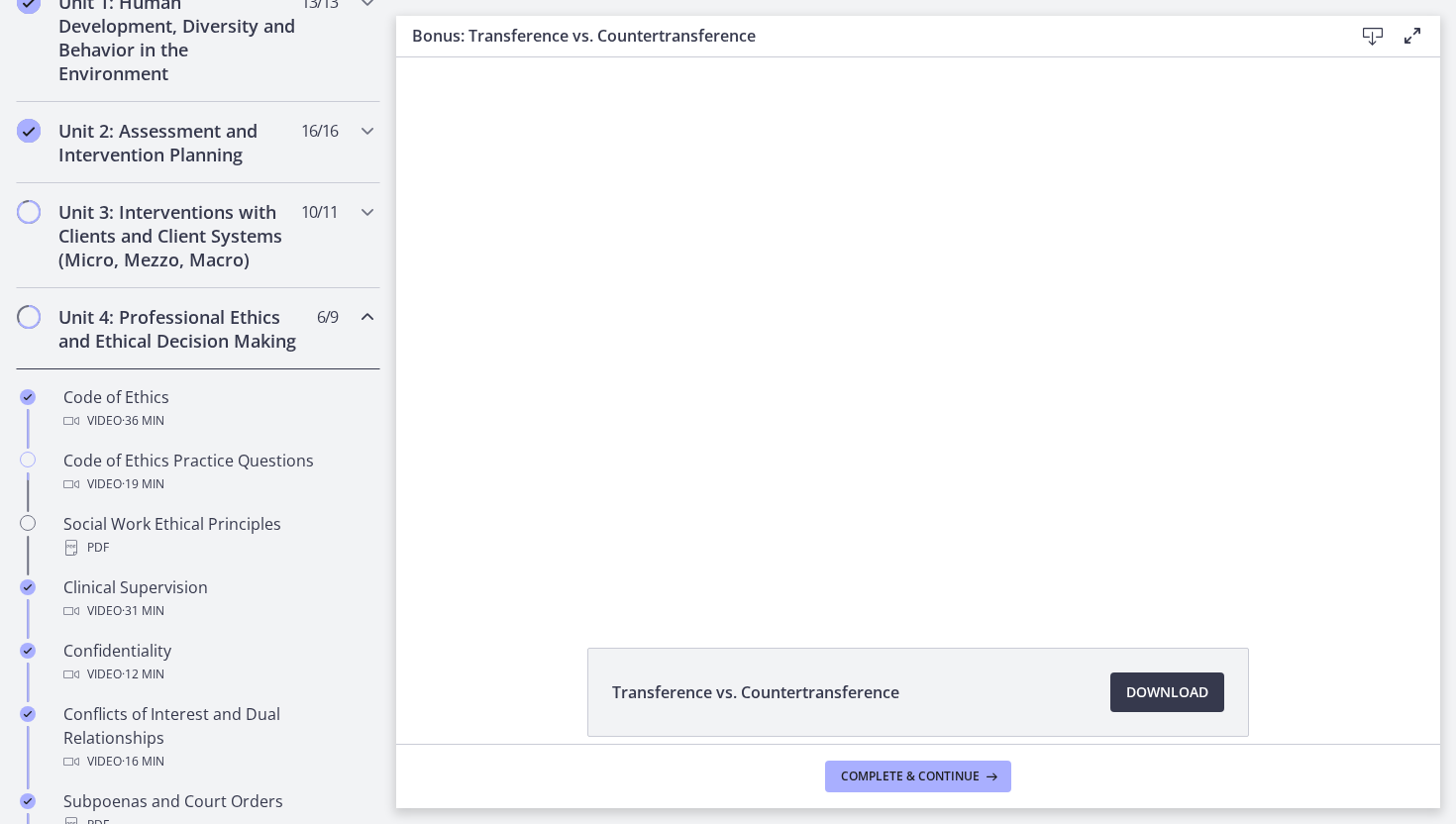 scroll, scrollTop: 0, scrollLeft: 0, axis: both 